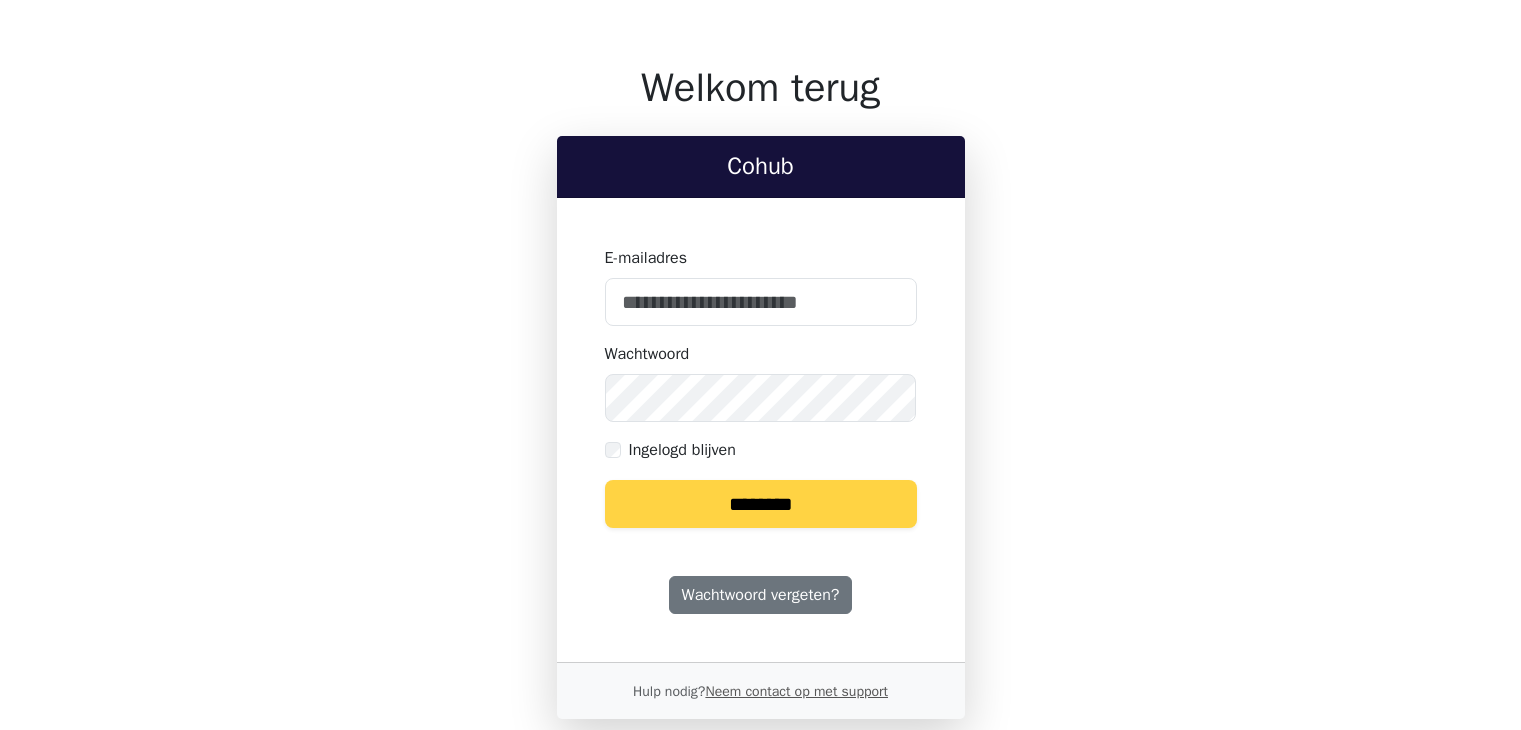 scroll, scrollTop: 0, scrollLeft: 0, axis: both 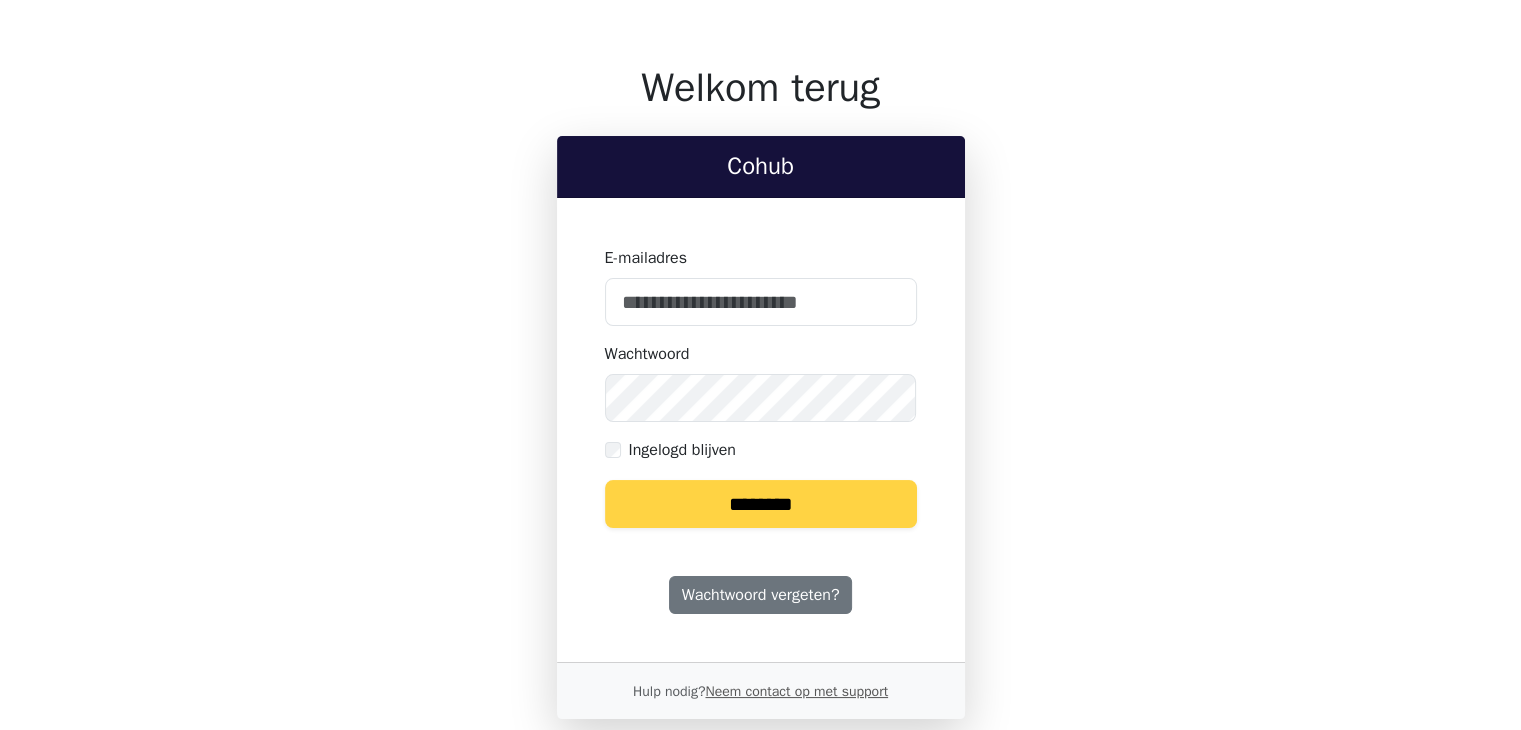 type on "**********" 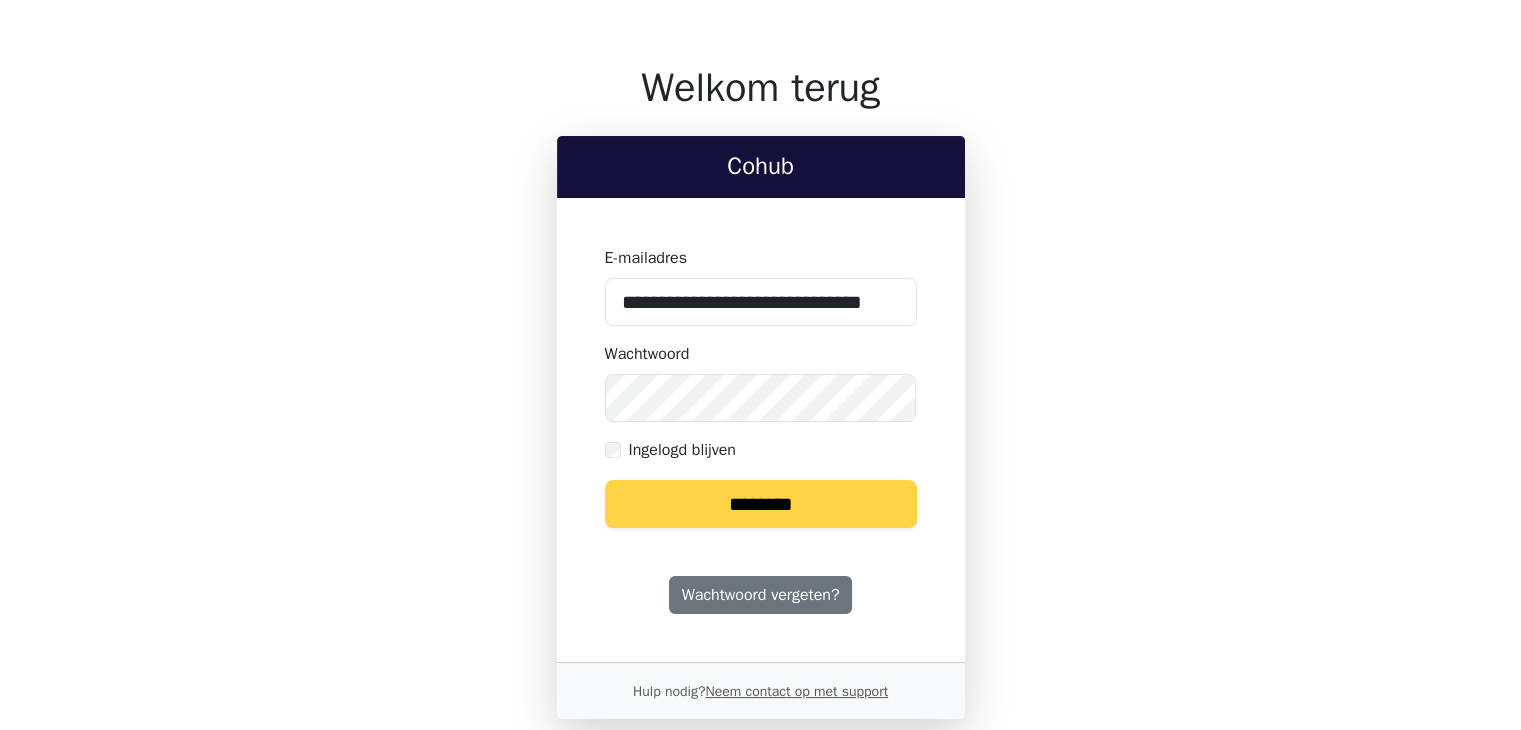 click on "********" at bounding box center (761, 504) 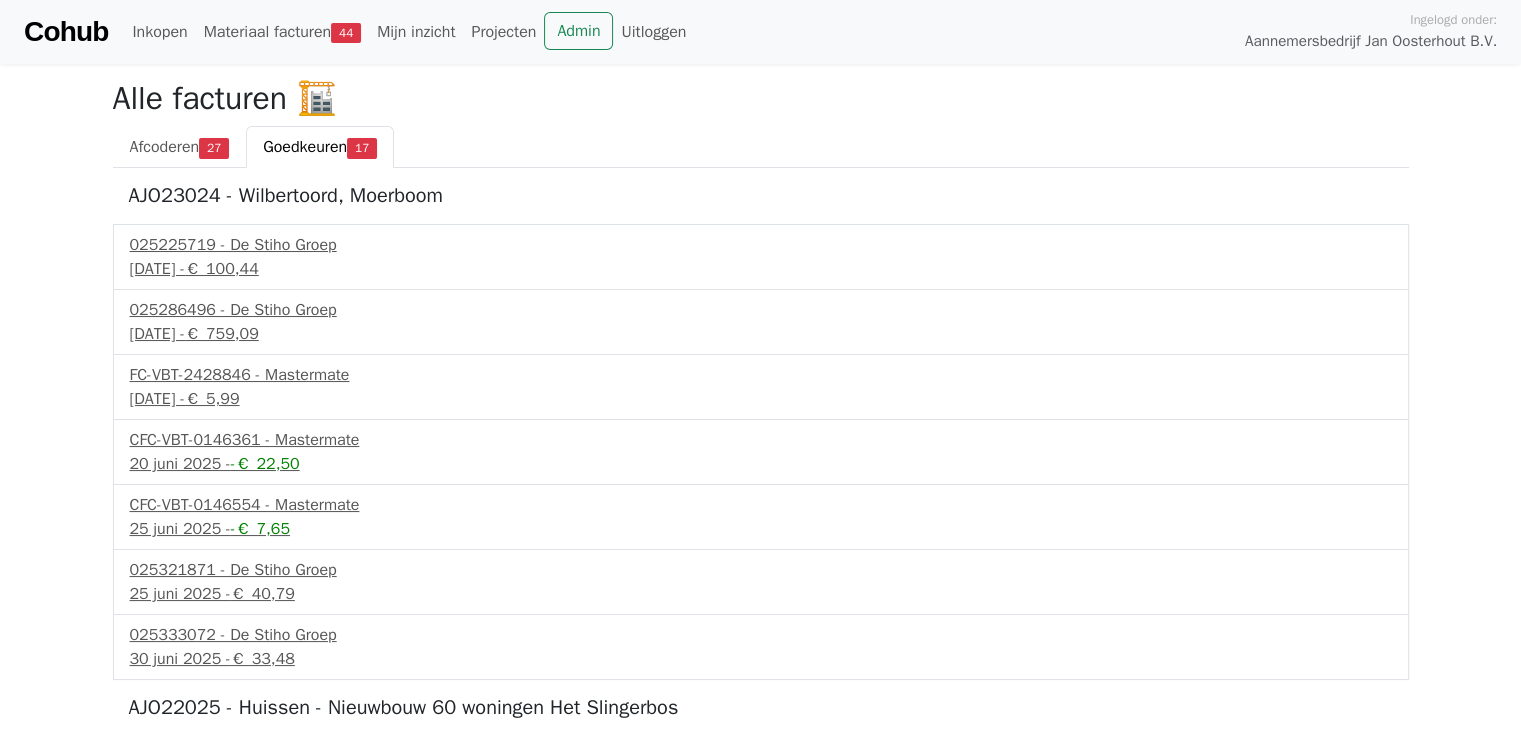 scroll, scrollTop: 0, scrollLeft: 0, axis: both 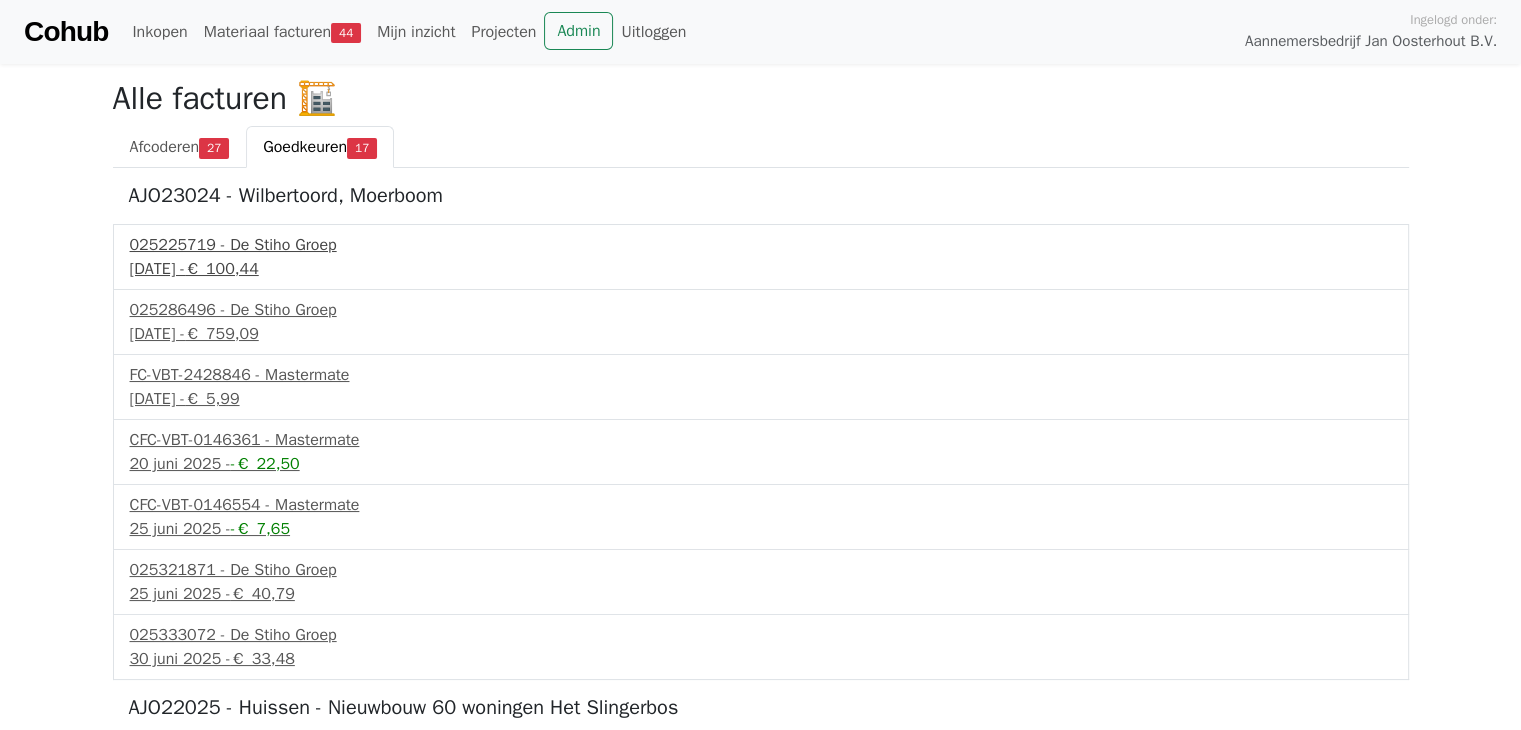 click on "025225719 - De Stiho Groep" at bounding box center [761, 245] 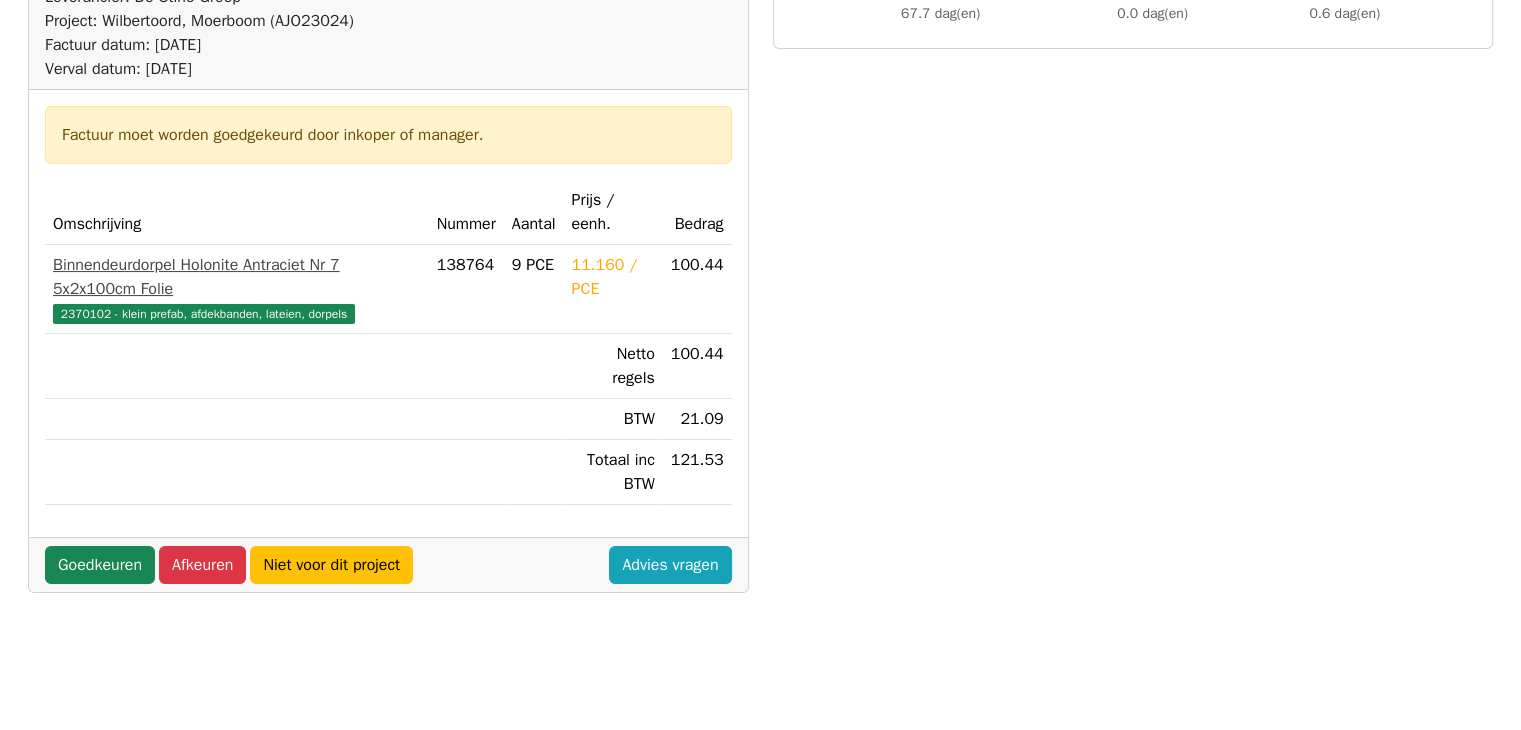 scroll, scrollTop: 300, scrollLeft: 0, axis: vertical 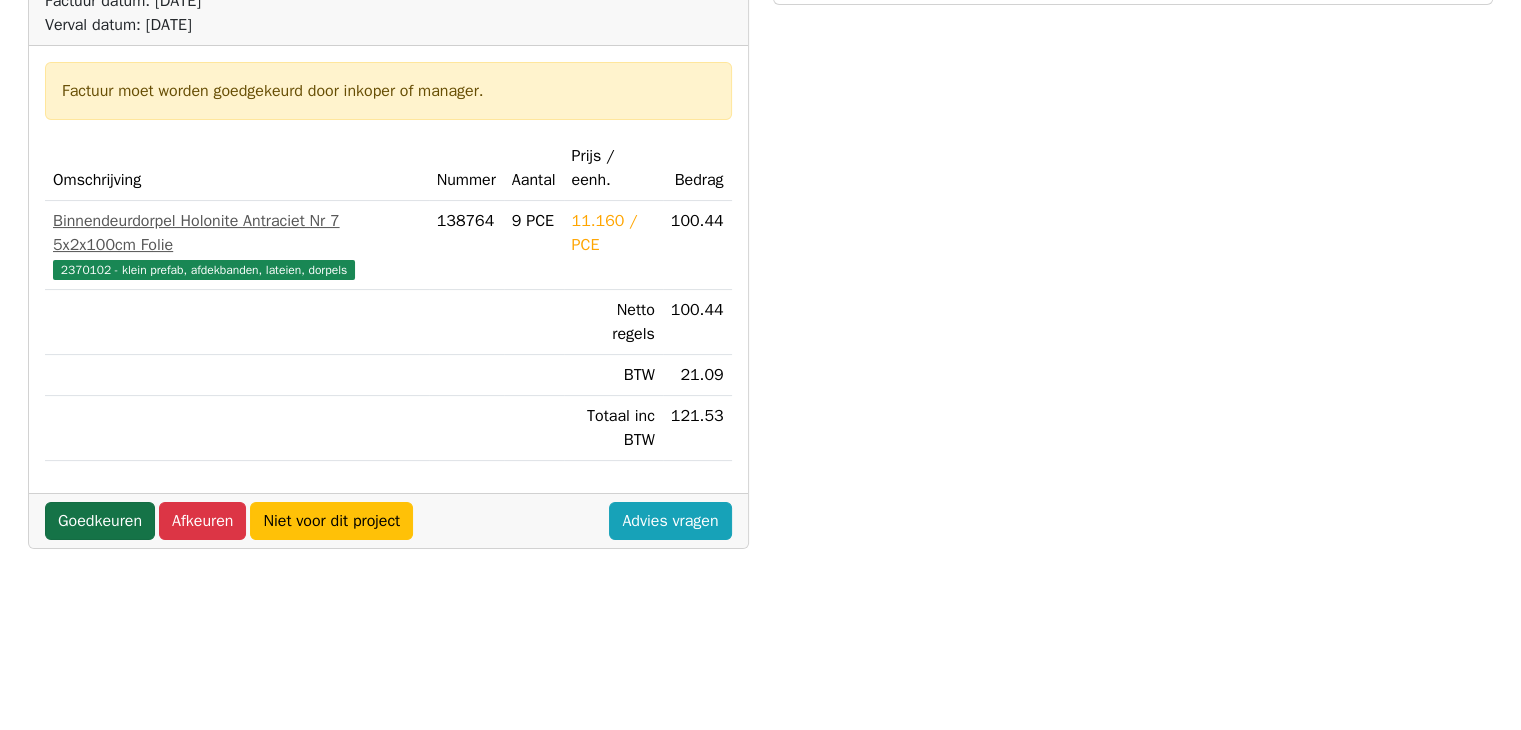 click on "Goedkeuren" at bounding box center [100, 521] 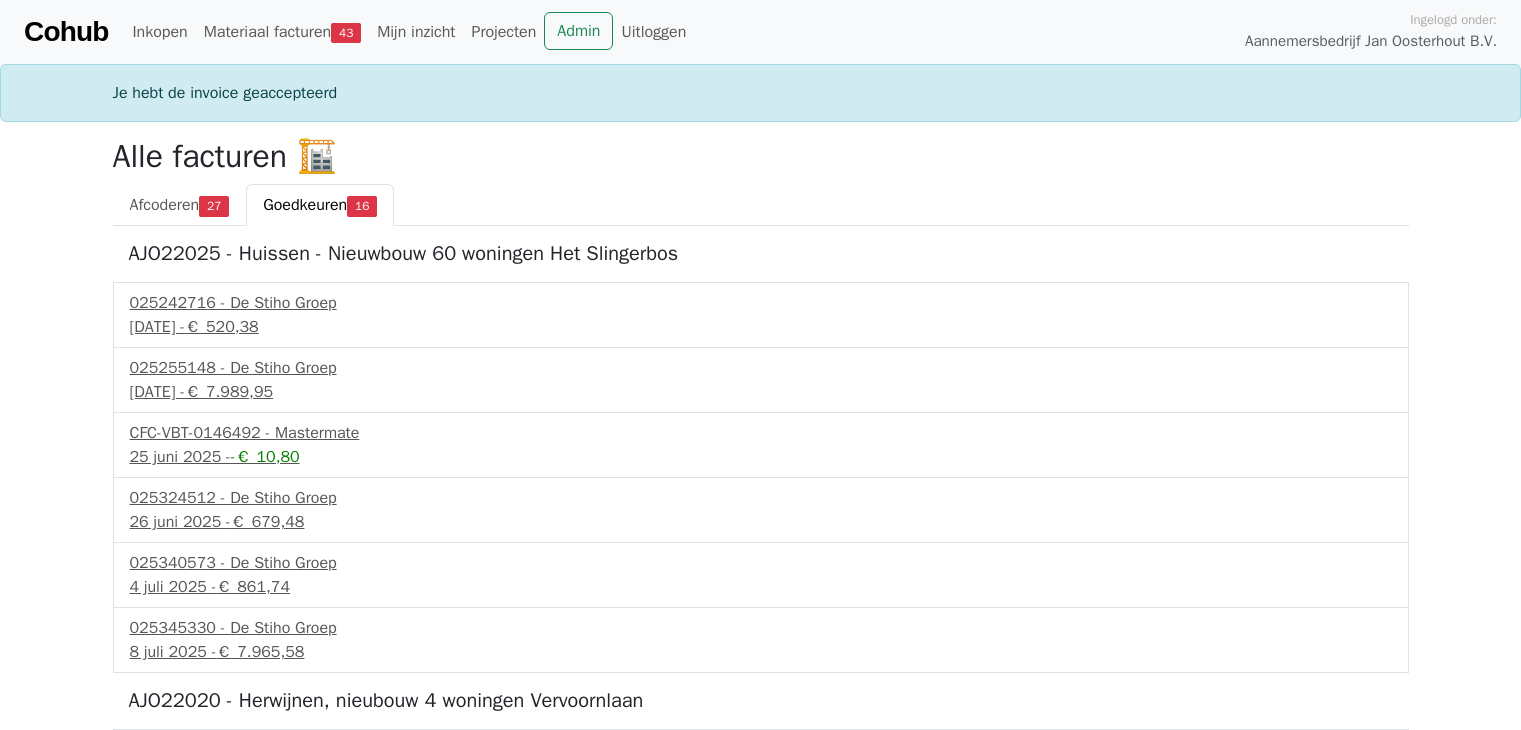 scroll, scrollTop: 0, scrollLeft: 0, axis: both 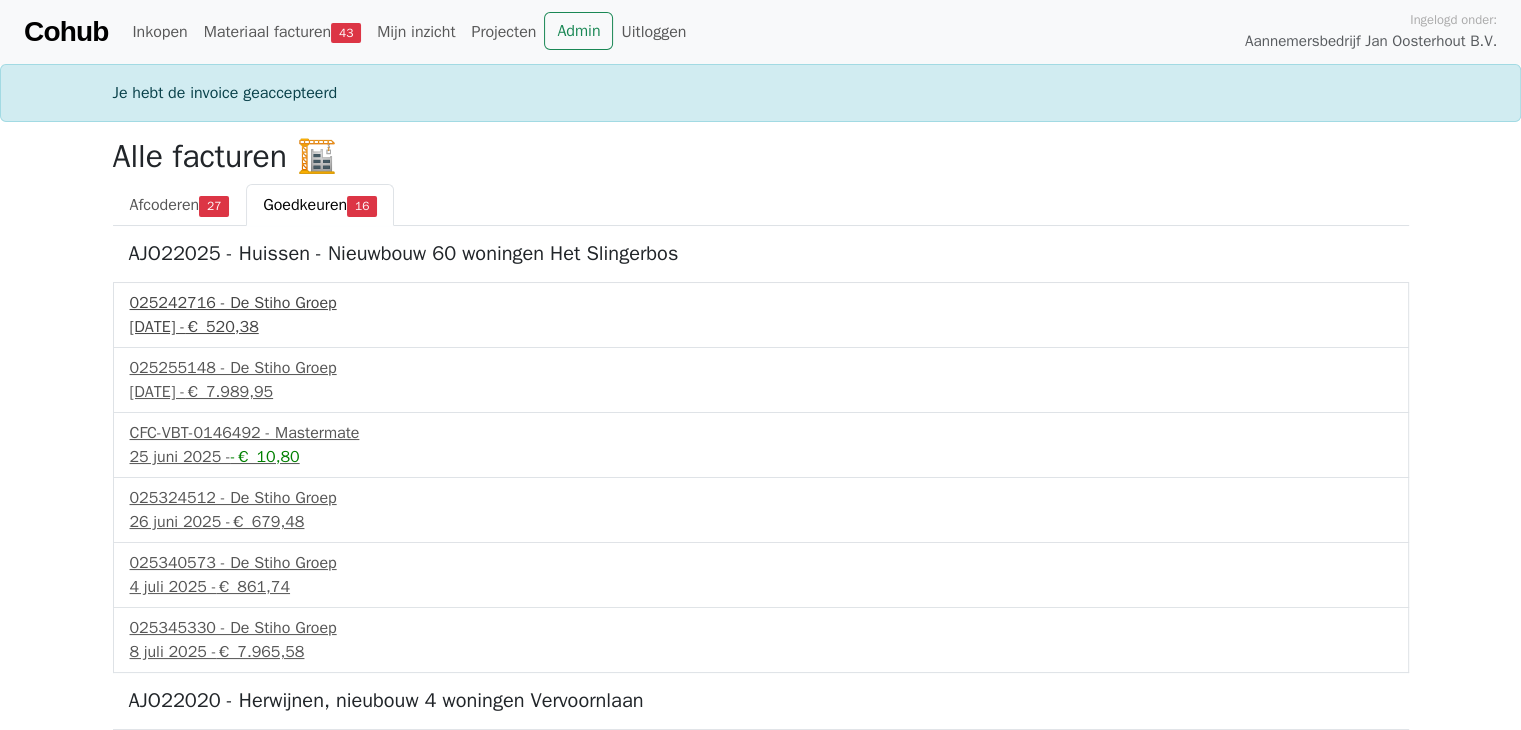 click on "025242716 - De Stiho Groep" at bounding box center [761, 303] 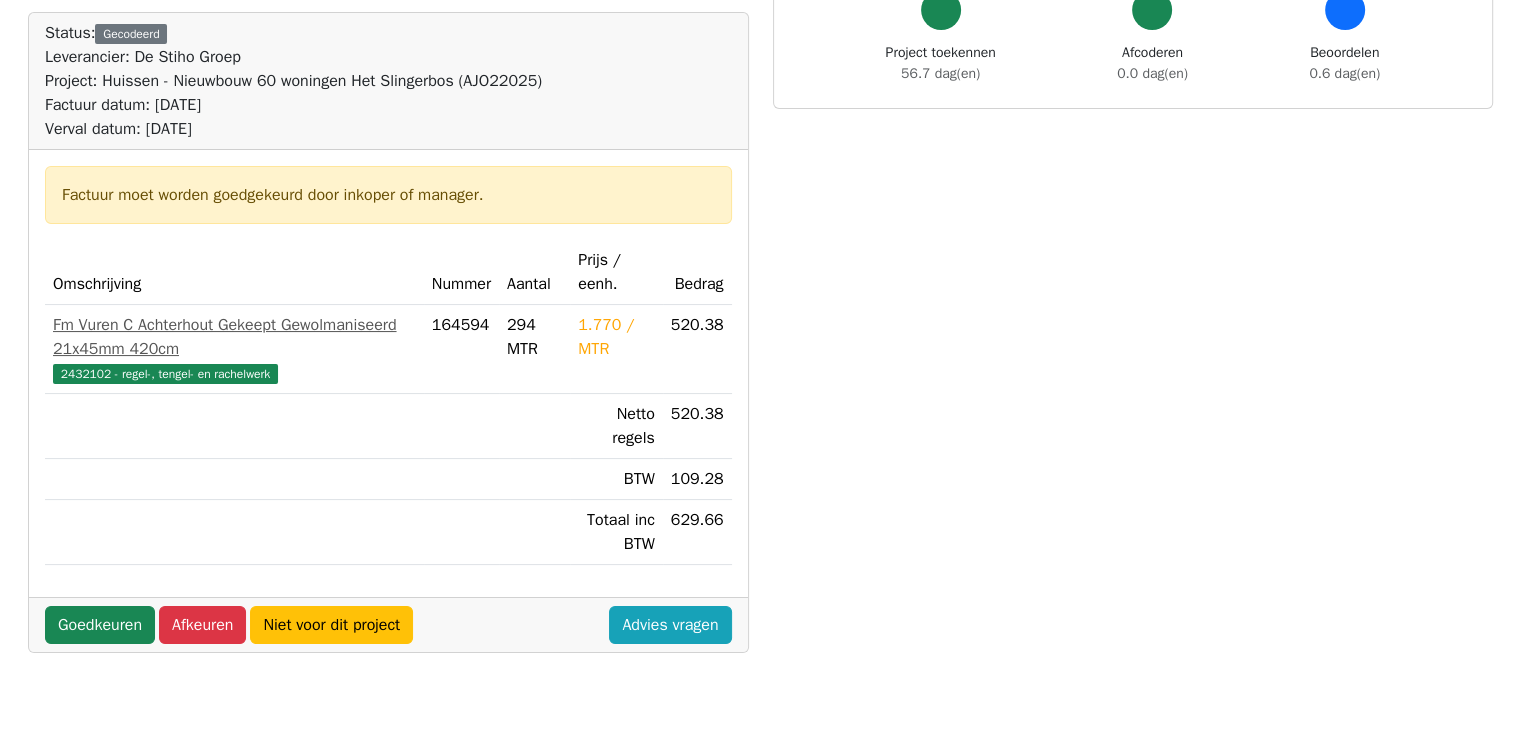 scroll, scrollTop: 300, scrollLeft: 0, axis: vertical 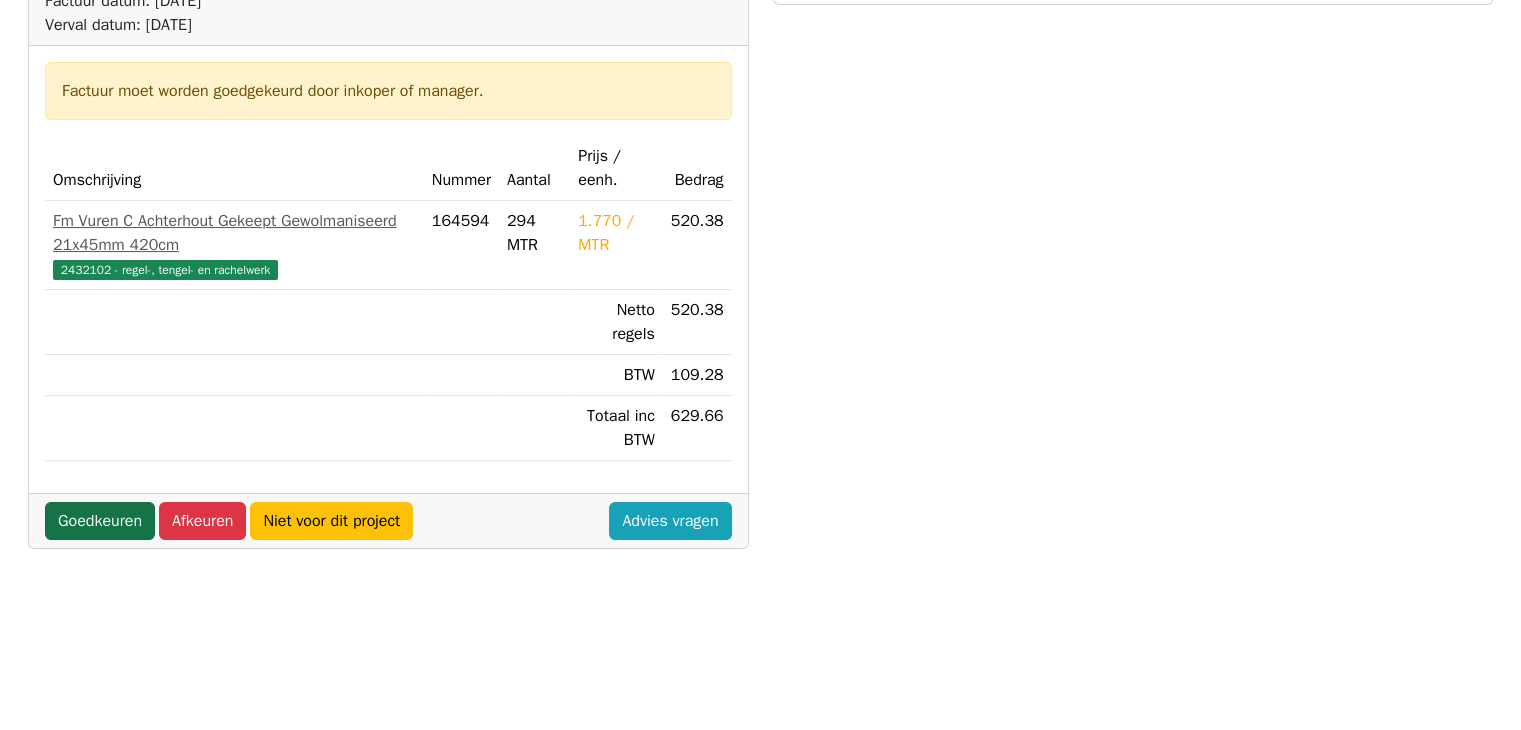 click on "Goedkeuren" at bounding box center (100, 521) 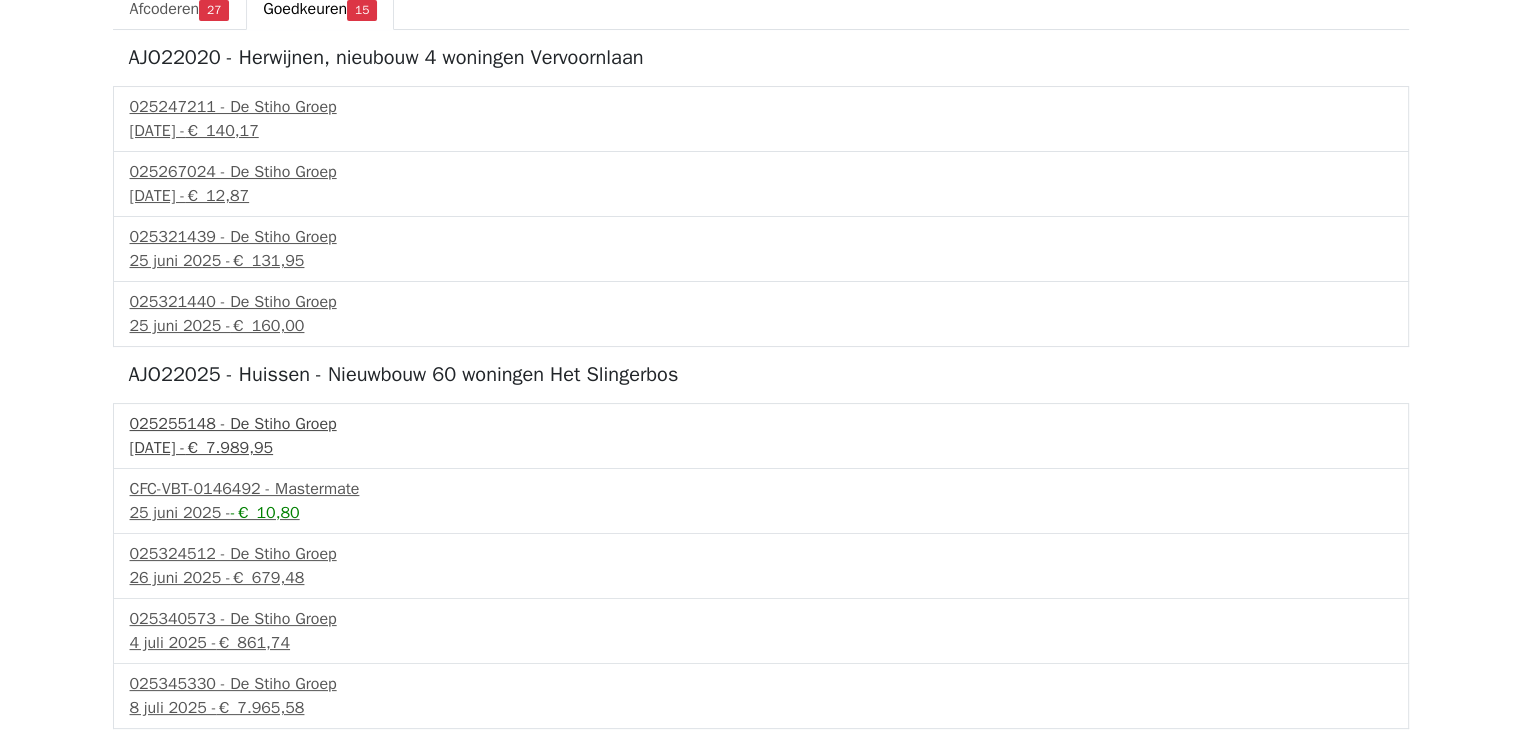 scroll, scrollTop: 200, scrollLeft: 0, axis: vertical 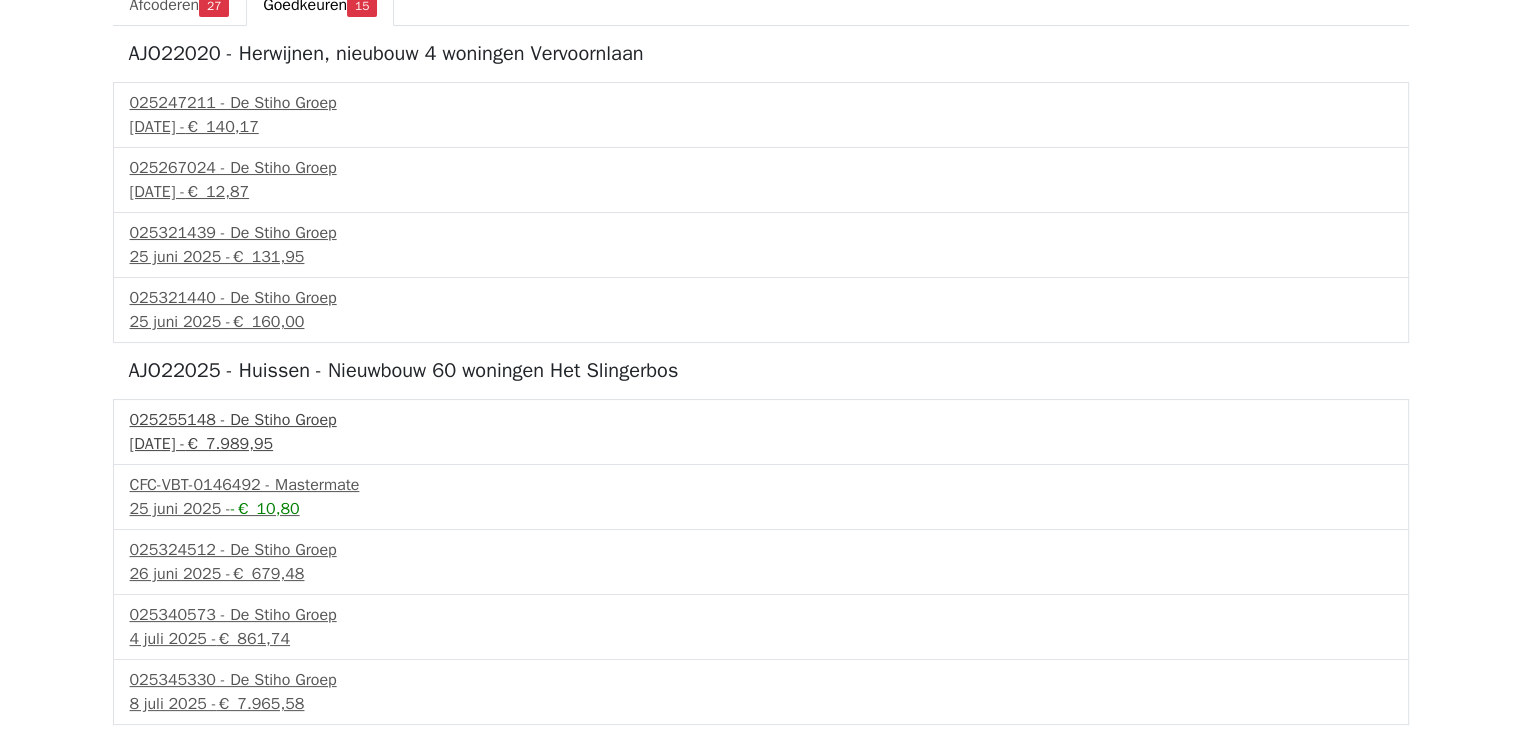 click on "025255148 - De Stiho Groep" at bounding box center [761, 420] 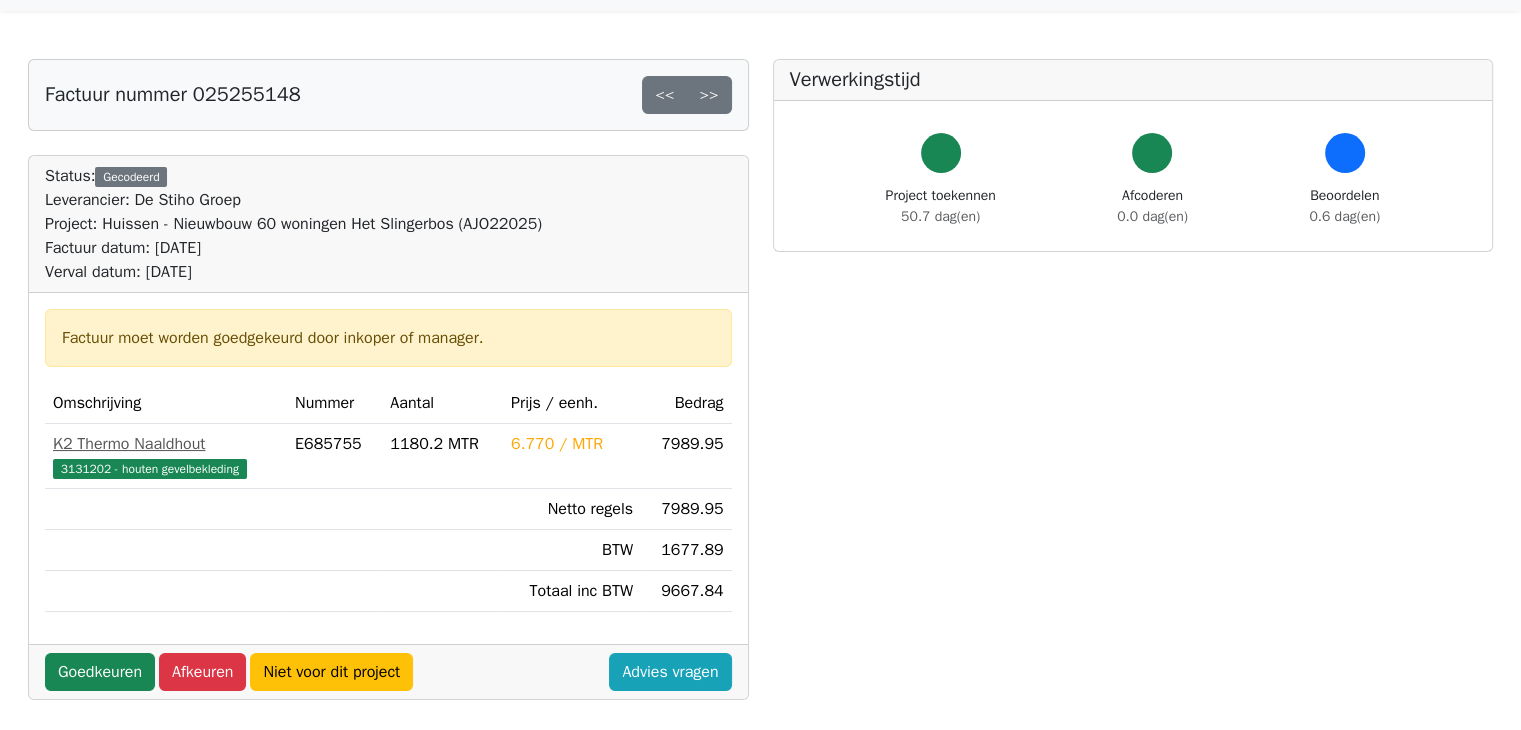 scroll, scrollTop: 56, scrollLeft: 0, axis: vertical 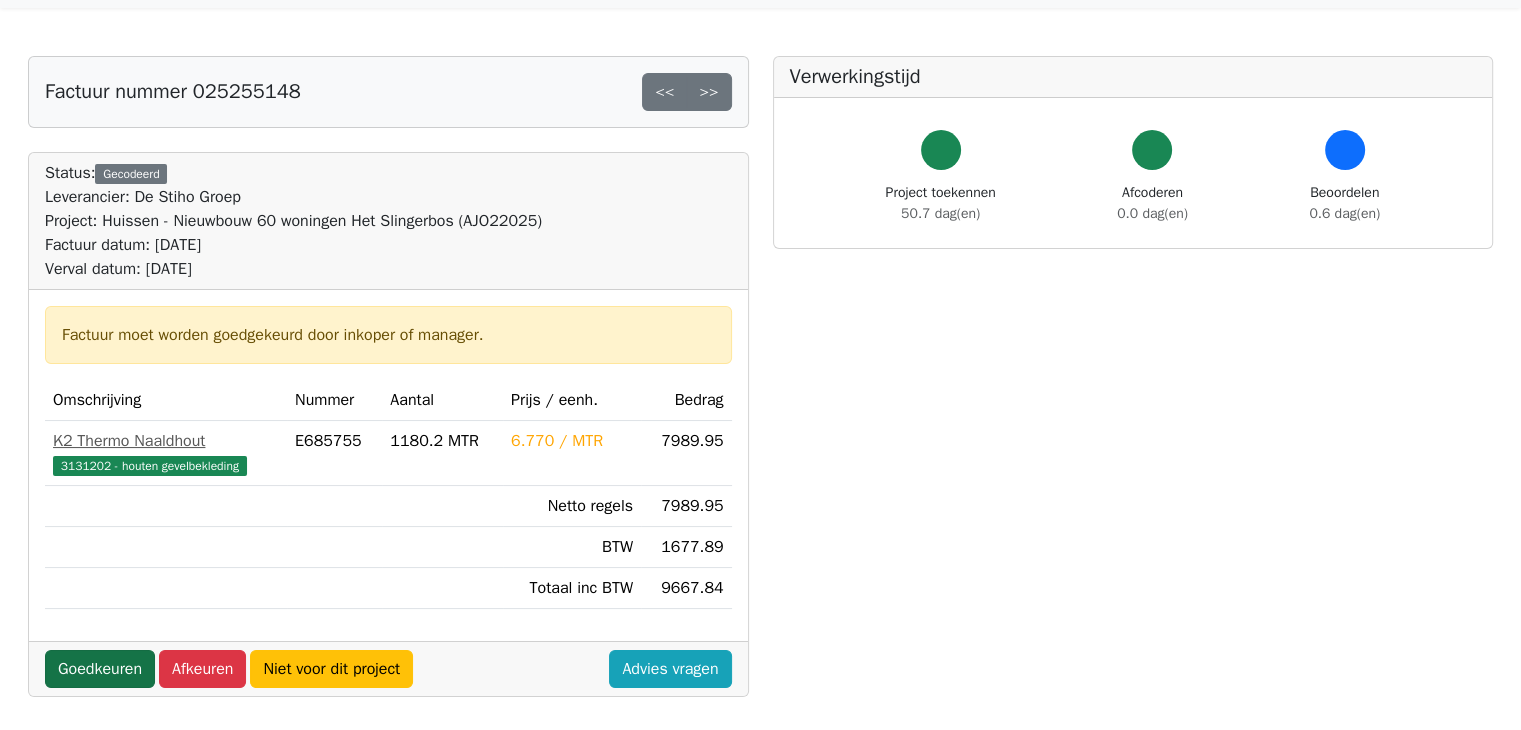 click on "Goedkeuren" at bounding box center (100, 669) 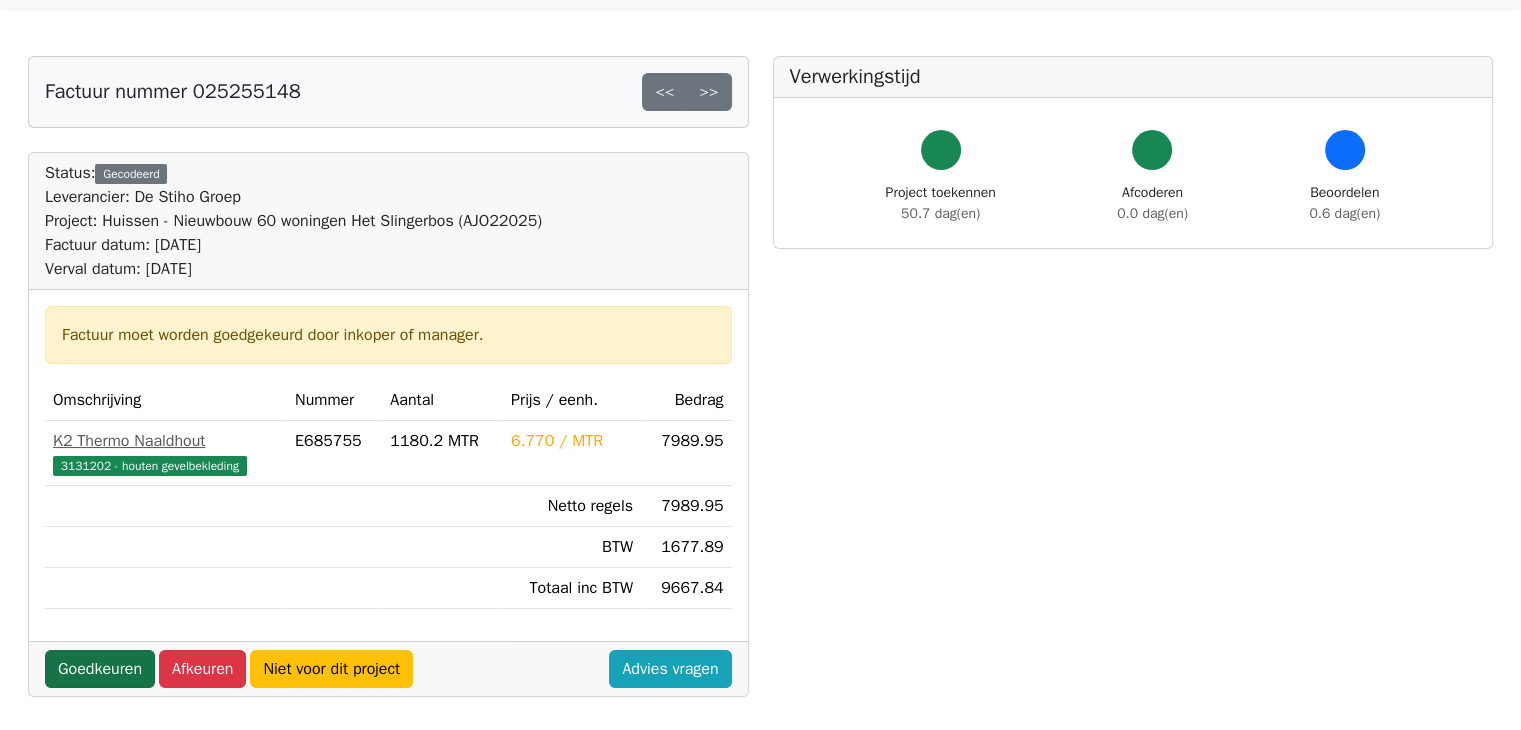 click on "Goedkeuren" at bounding box center [100, 669] 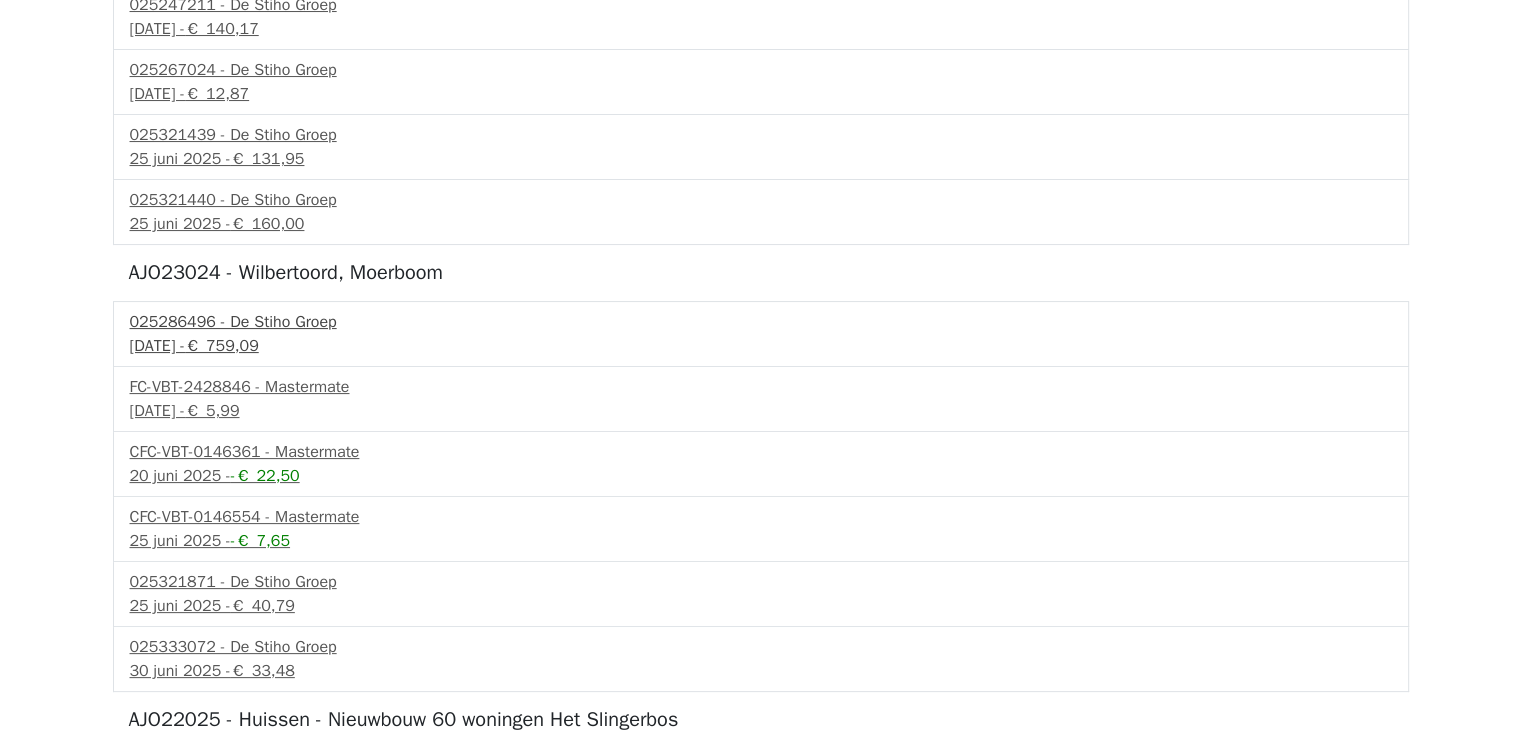 scroll, scrollTop: 300, scrollLeft: 0, axis: vertical 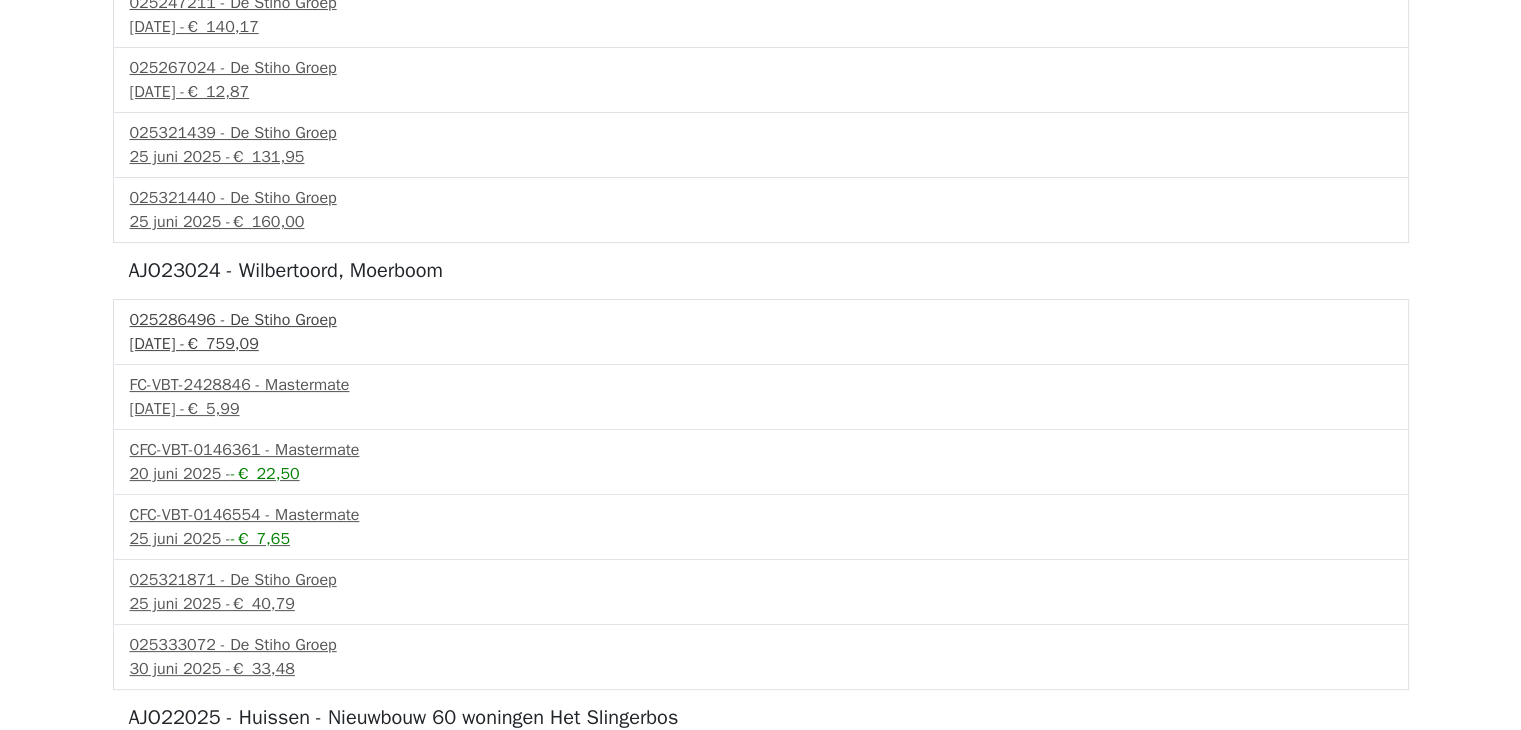 click on "€ 759,09" at bounding box center [222, 344] 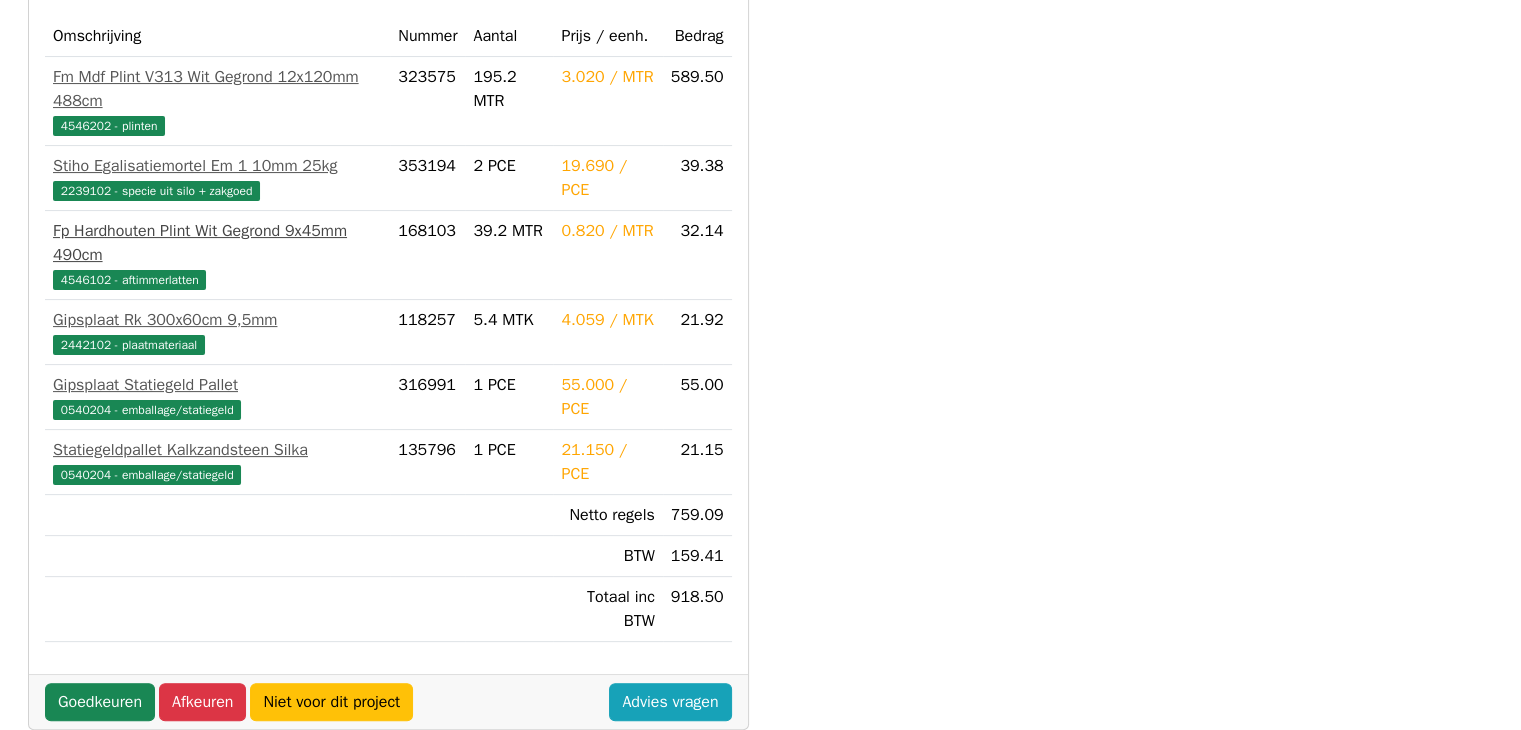 scroll, scrollTop: 500, scrollLeft: 0, axis: vertical 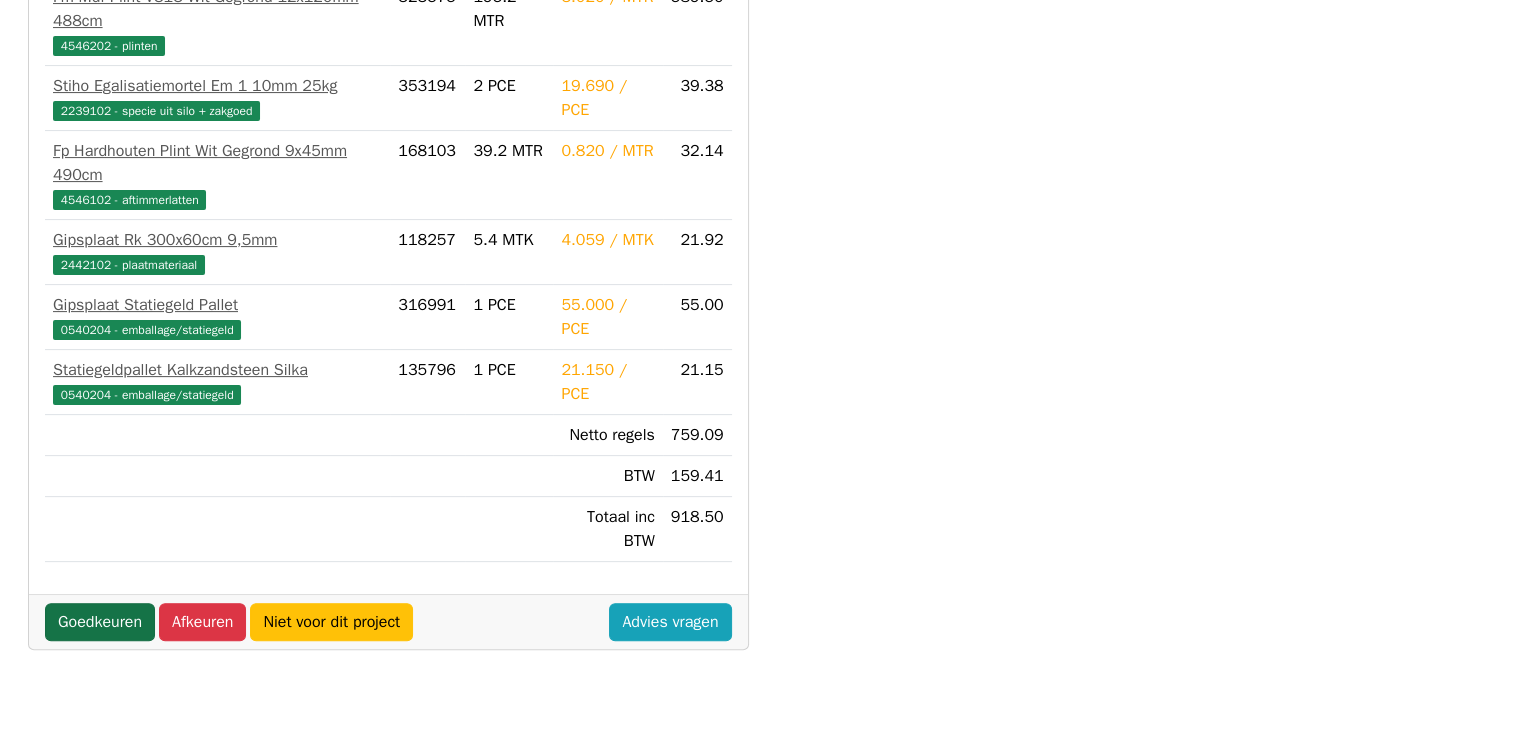 click on "Goedkeuren" at bounding box center [100, 622] 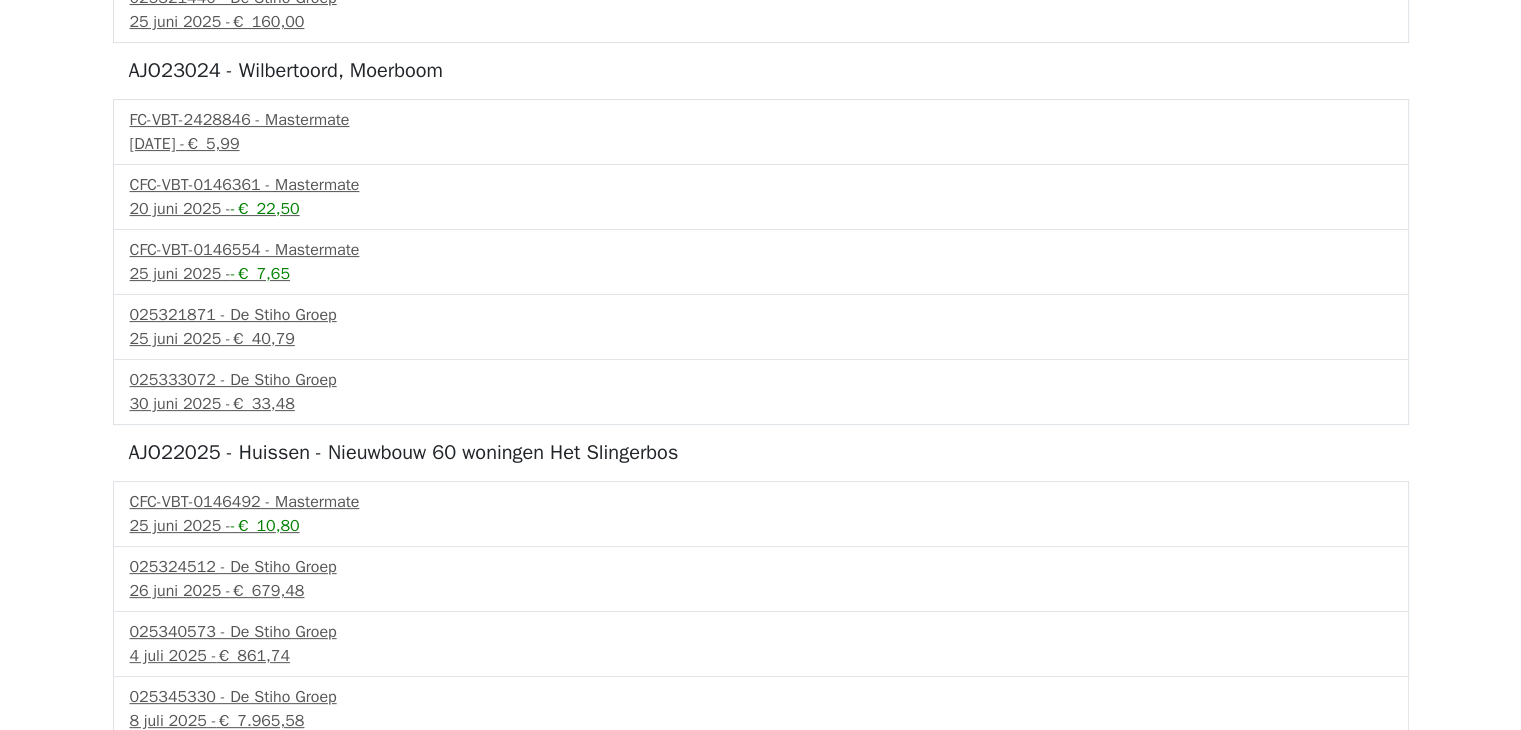 scroll, scrollTop: 508, scrollLeft: 0, axis: vertical 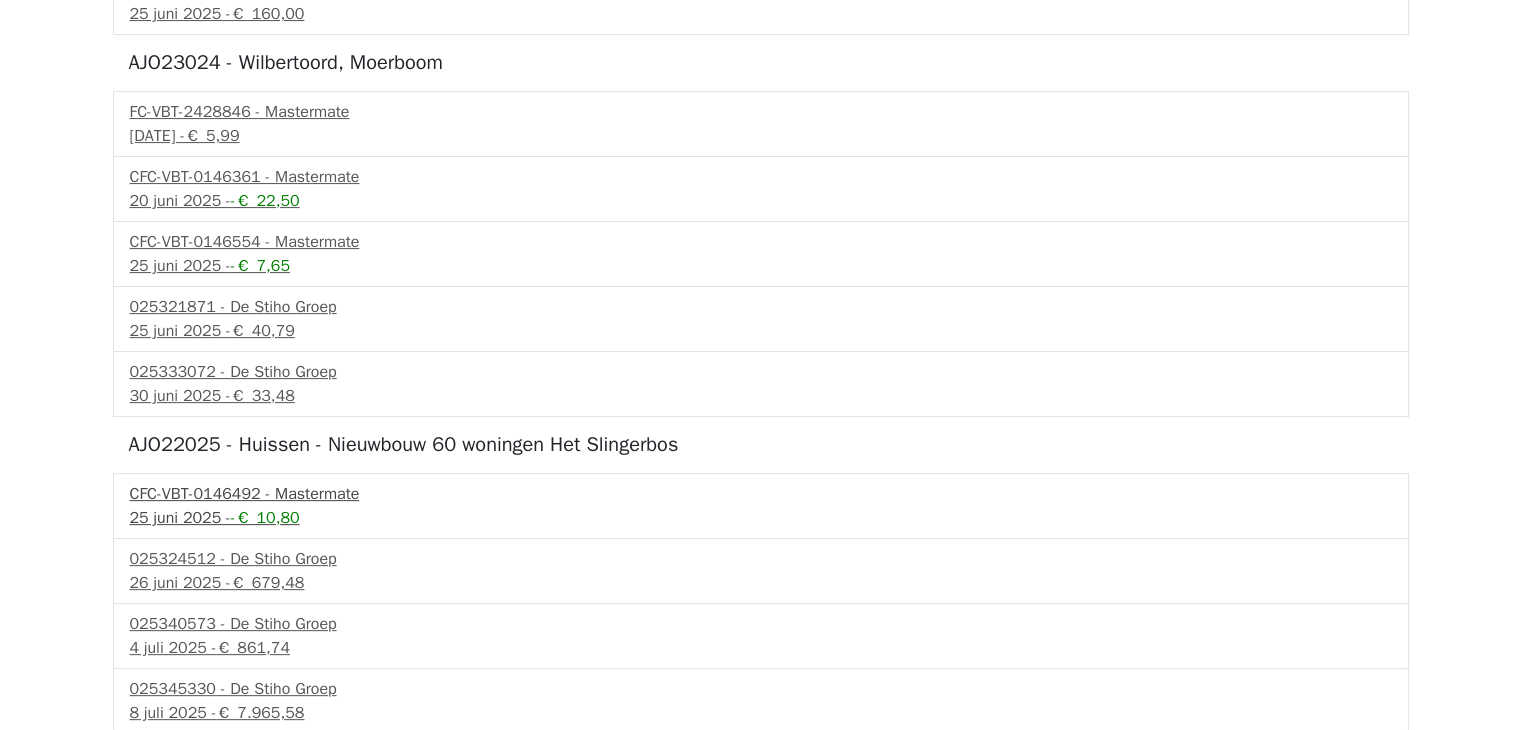 click on "CFC-VBT-0146492 - Mastermate" at bounding box center (761, 494) 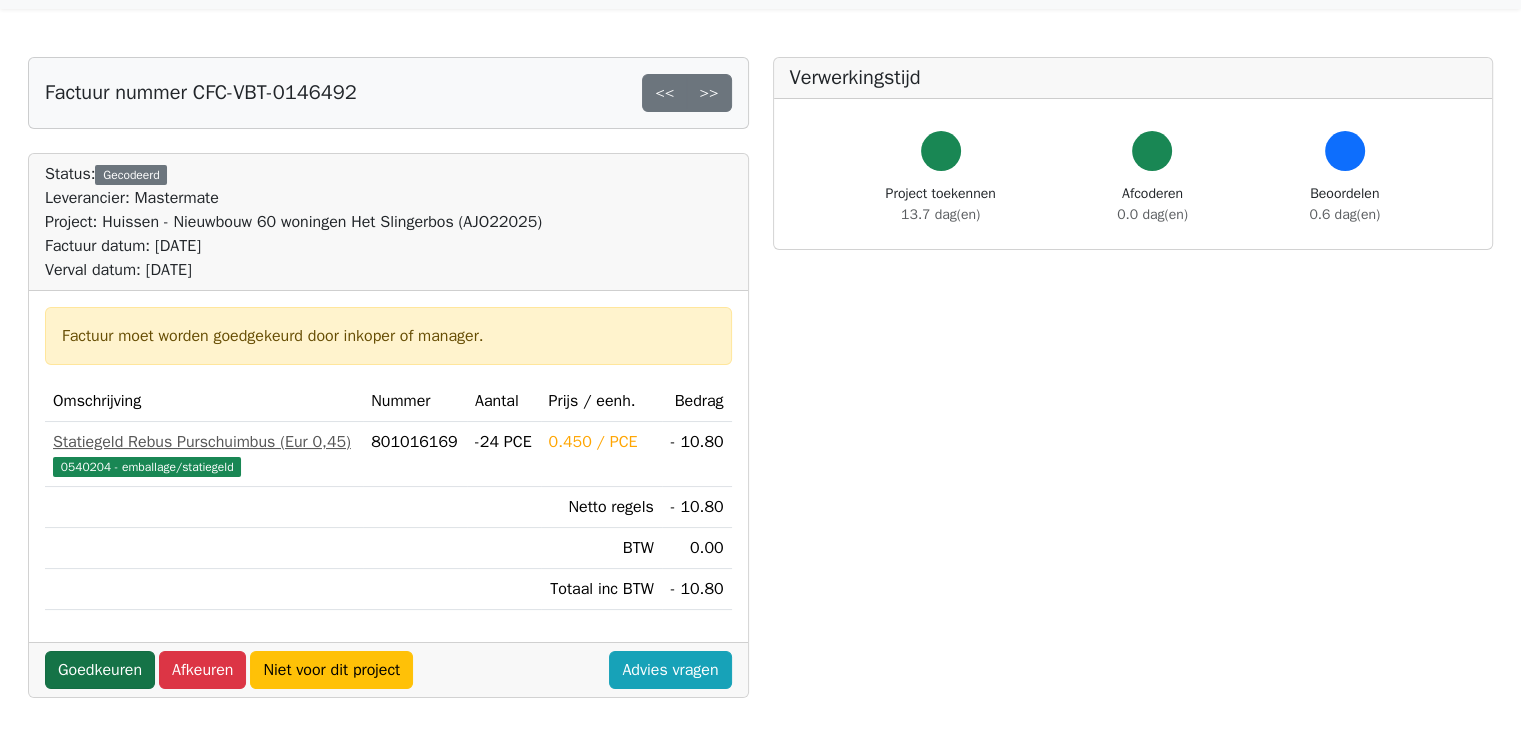 scroll, scrollTop: 100, scrollLeft: 0, axis: vertical 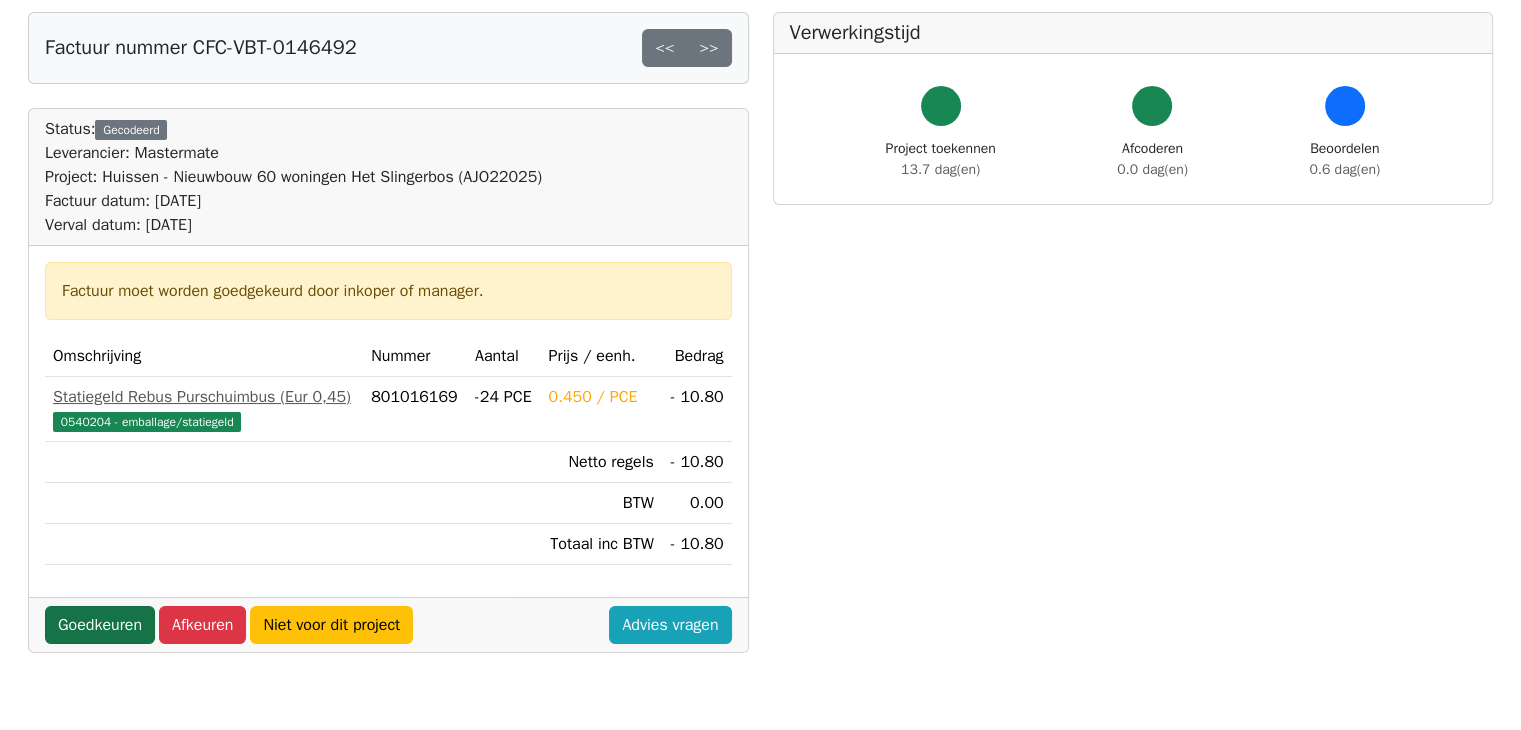 click on "Goedkeuren" at bounding box center [100, 625] 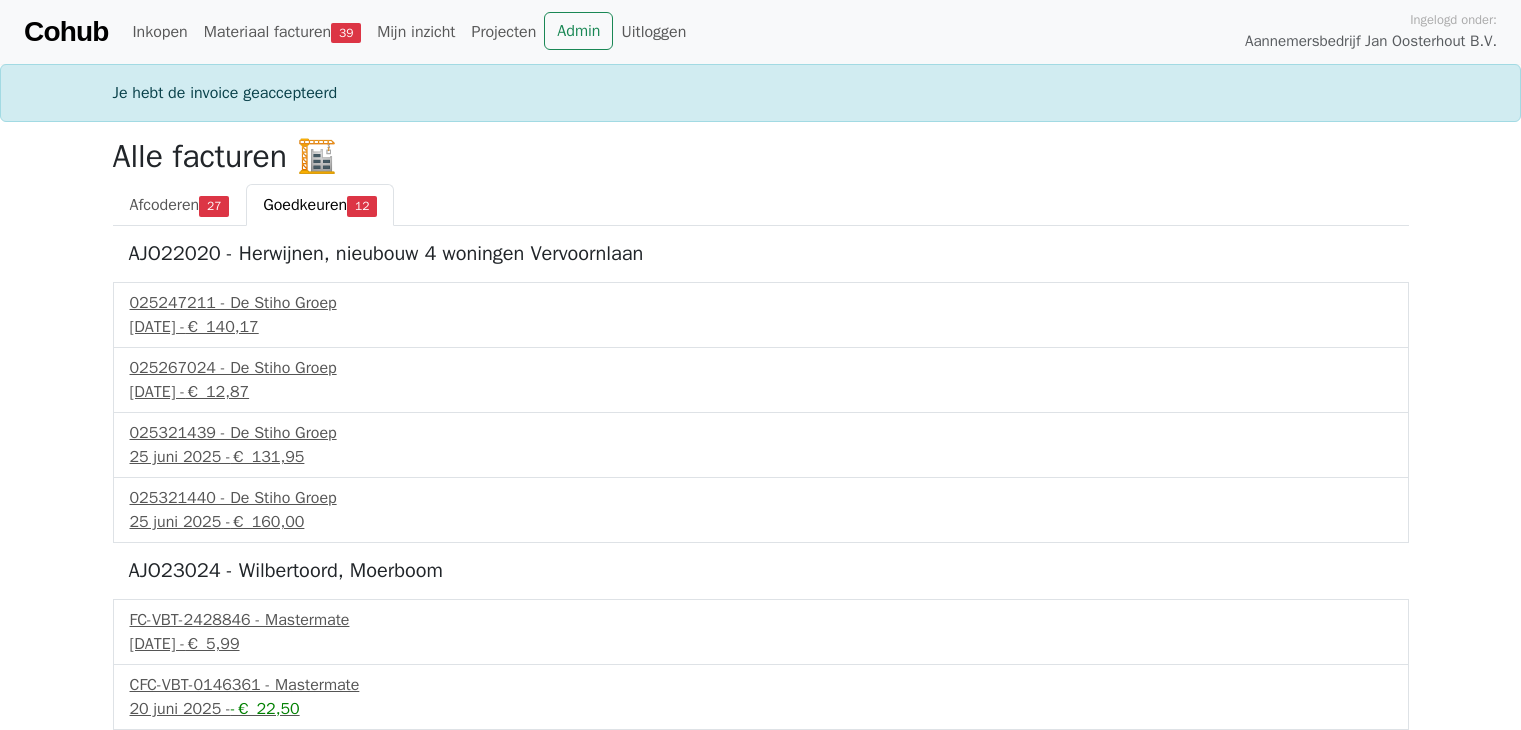 scroll, scrollTop: 0, scrollLeft: 0, axis: both 